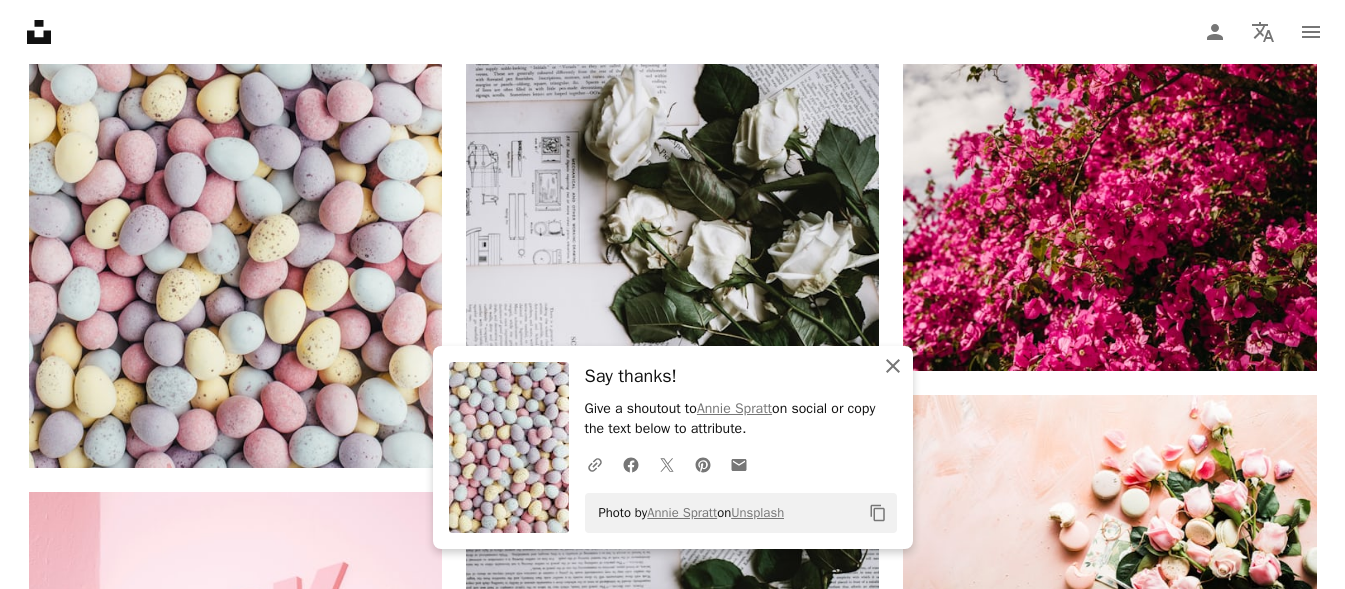 scroll, scrollTop: 1660, scrollLeft: 0, axis: vertical 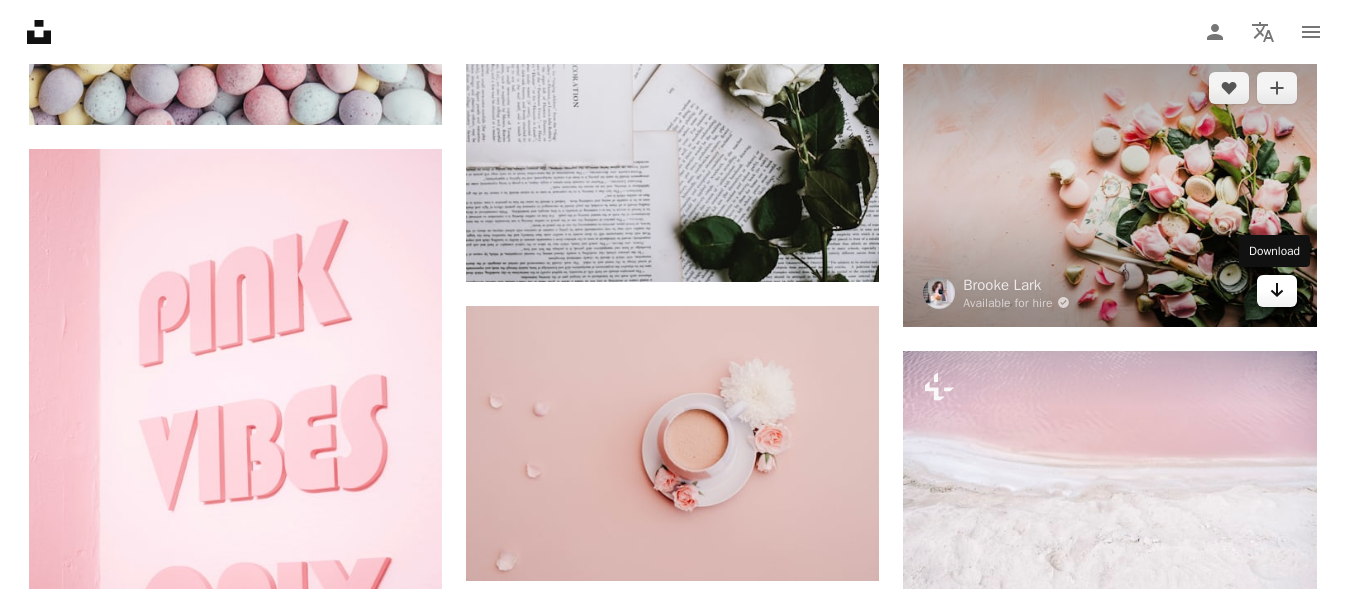 click on "Arrow pointing down" 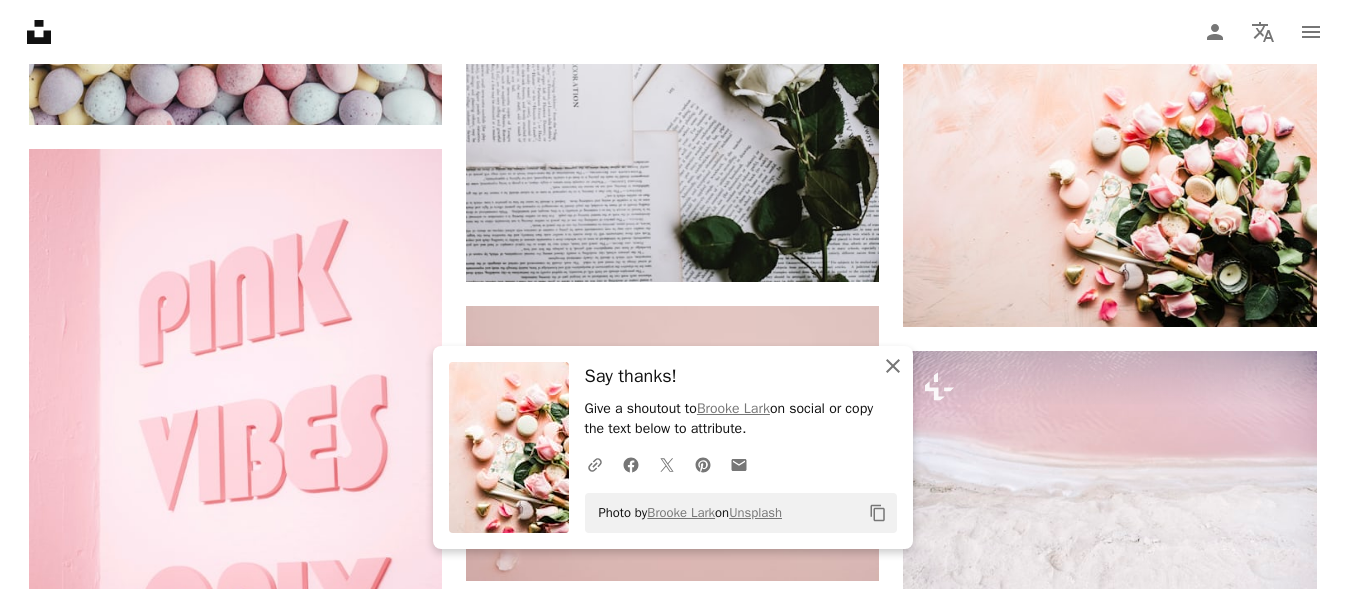 click on "An X shape" 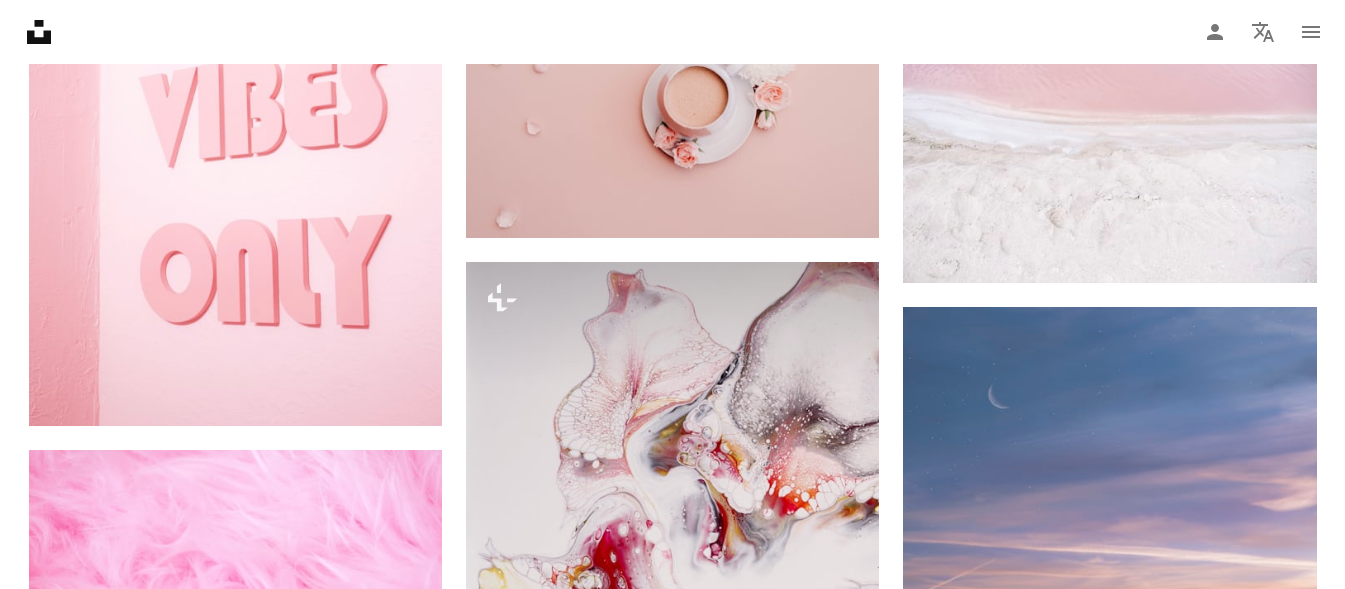 scroll, scrollTop: 2318, scrollLeft: 0, axis: vertical 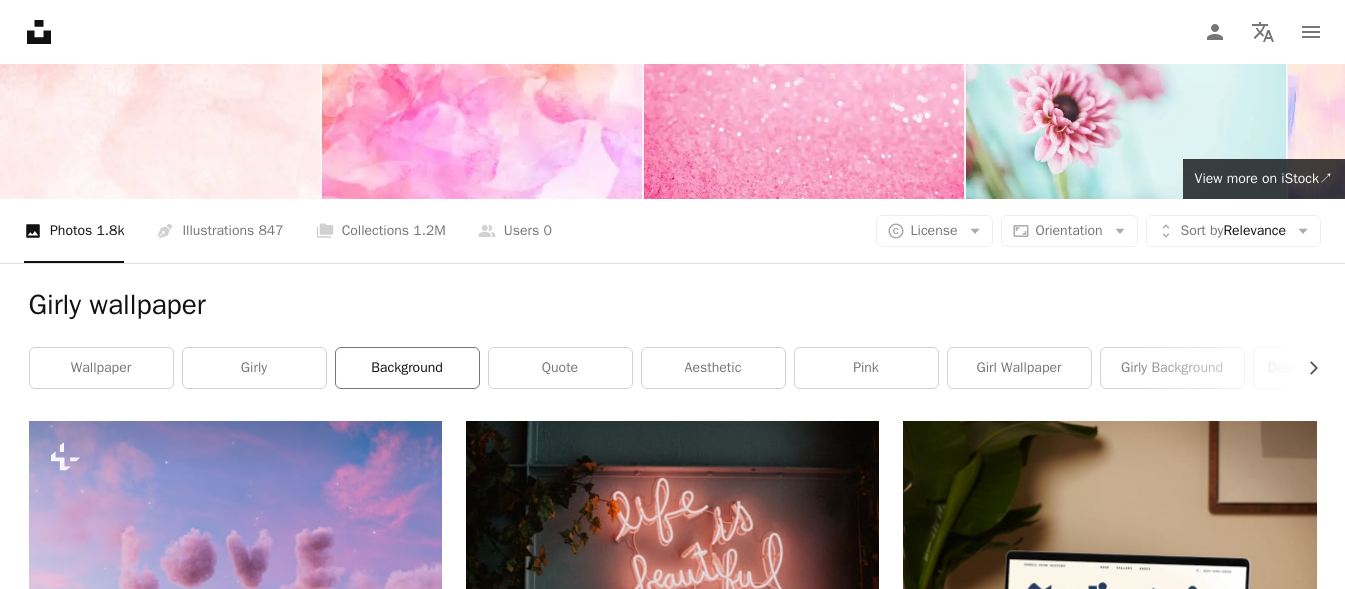 click on "background" at bounding box center [407, 368] 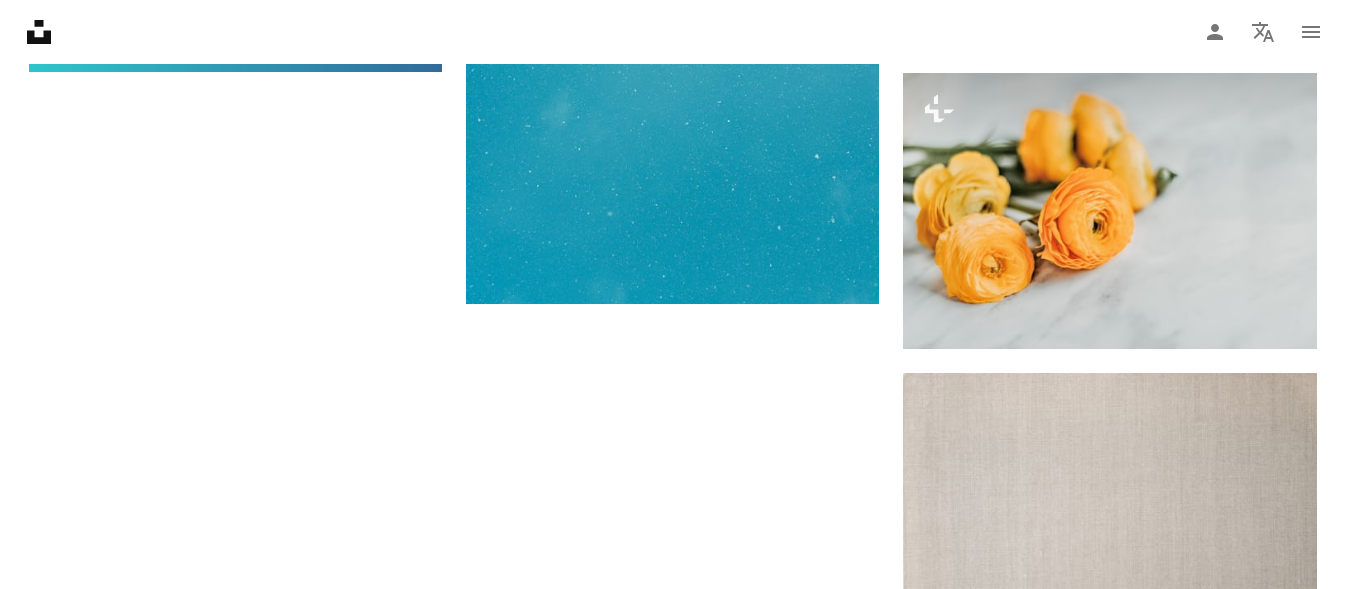scroll, scrollTop: 3368, scrollLeft: 0, axis: vertical 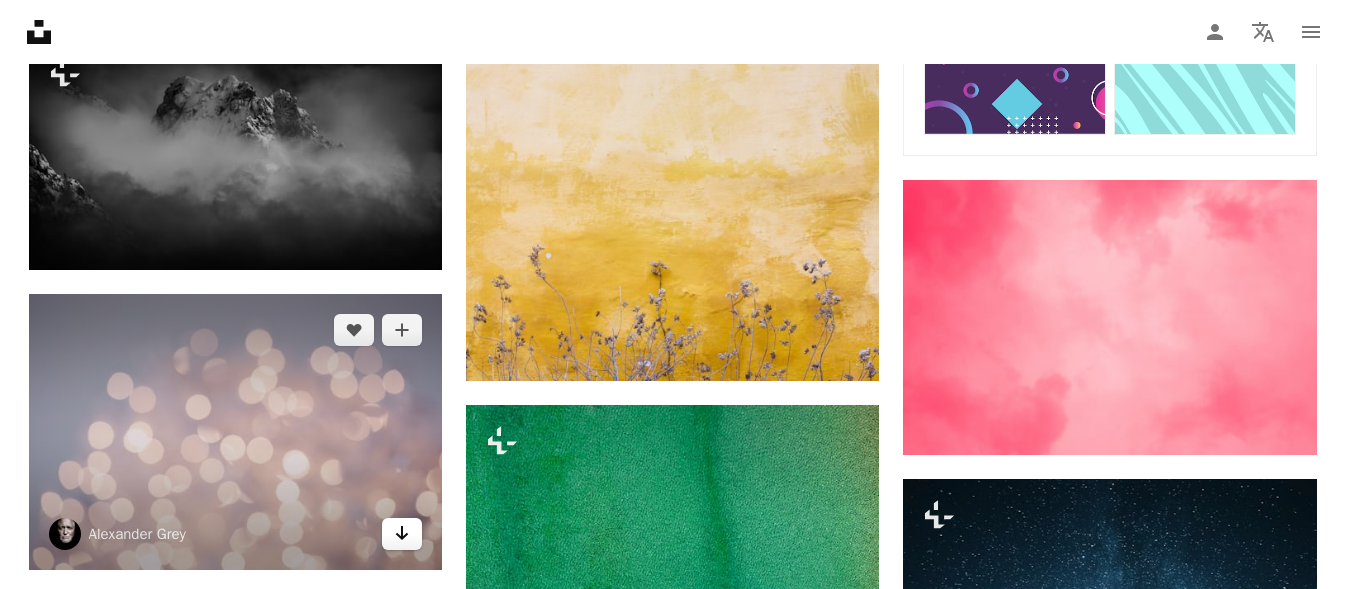 click on "Arrow pointing down" 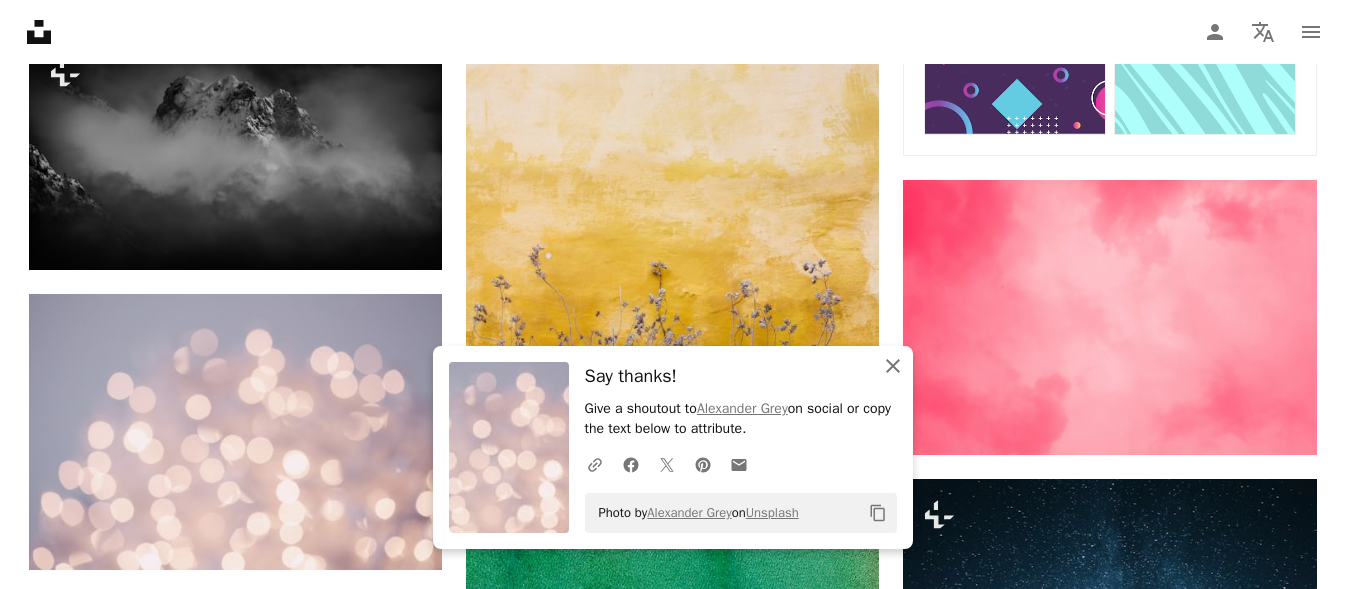 click on "An X shape" 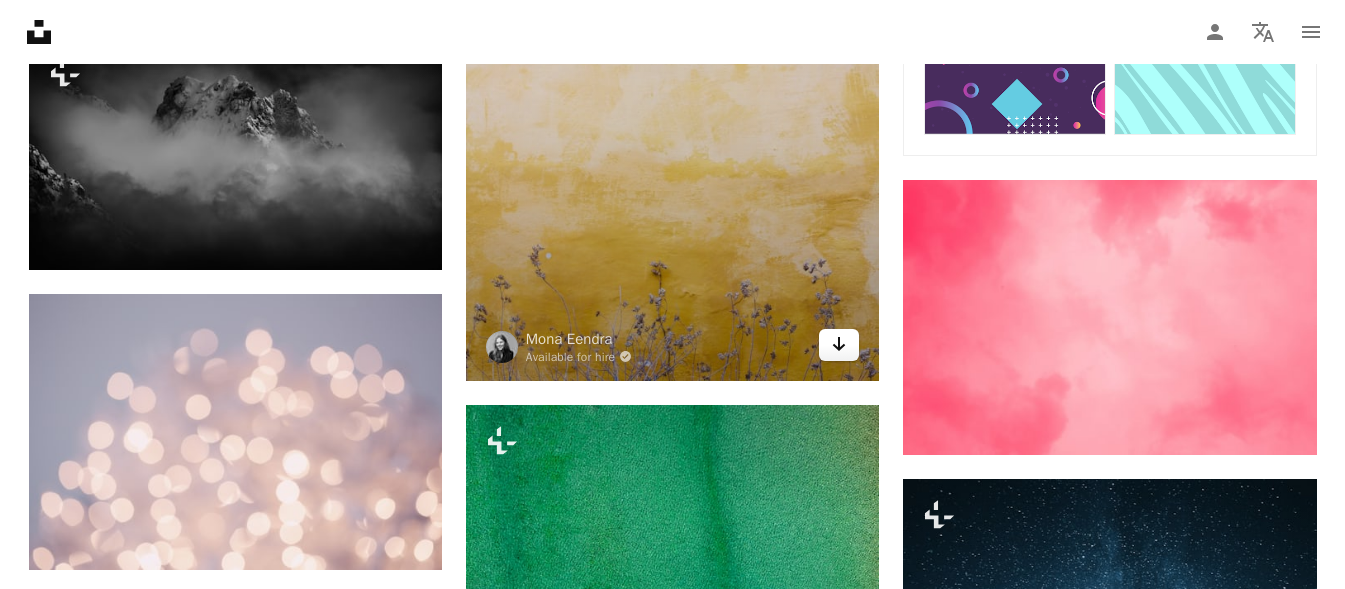 click on "Arrow pointing down" 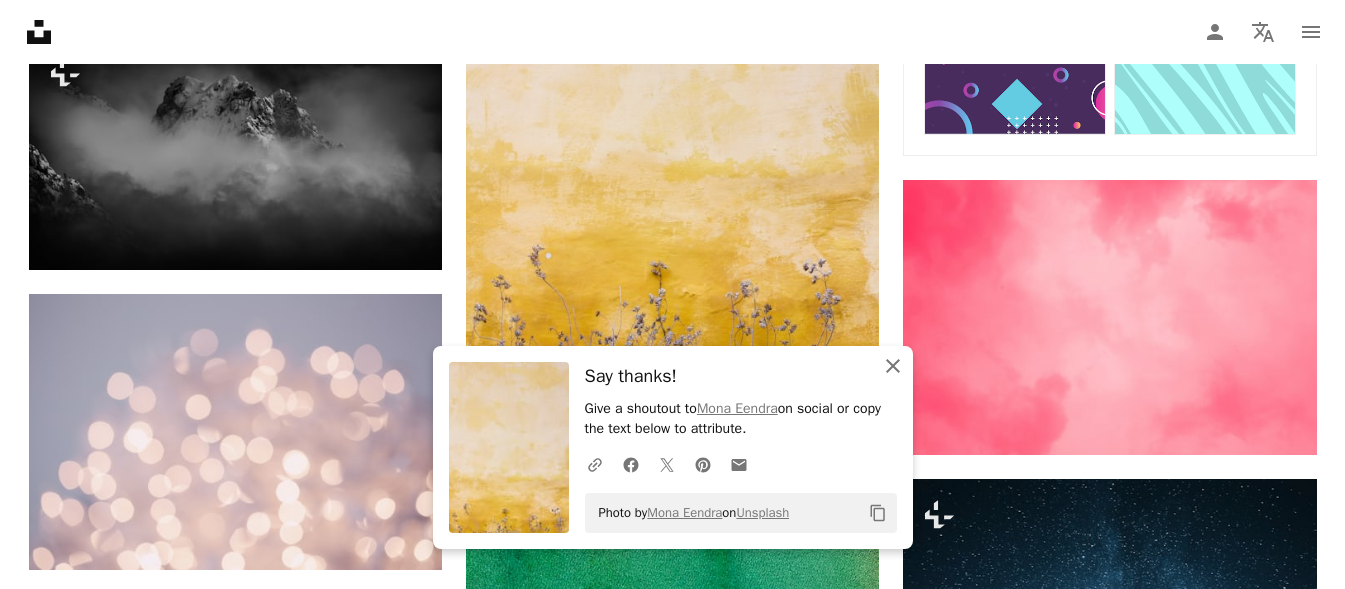 click on "An X shape" 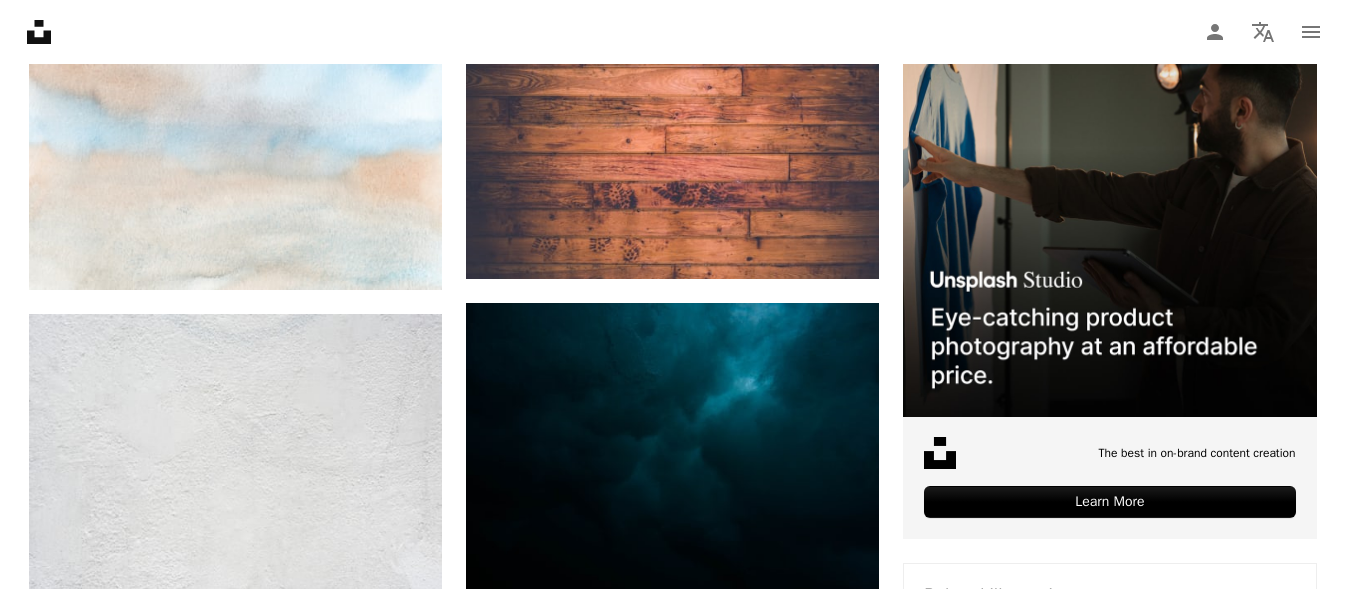 scroll, scrollTop: 529, scrollLeft: 0, axis: vertical 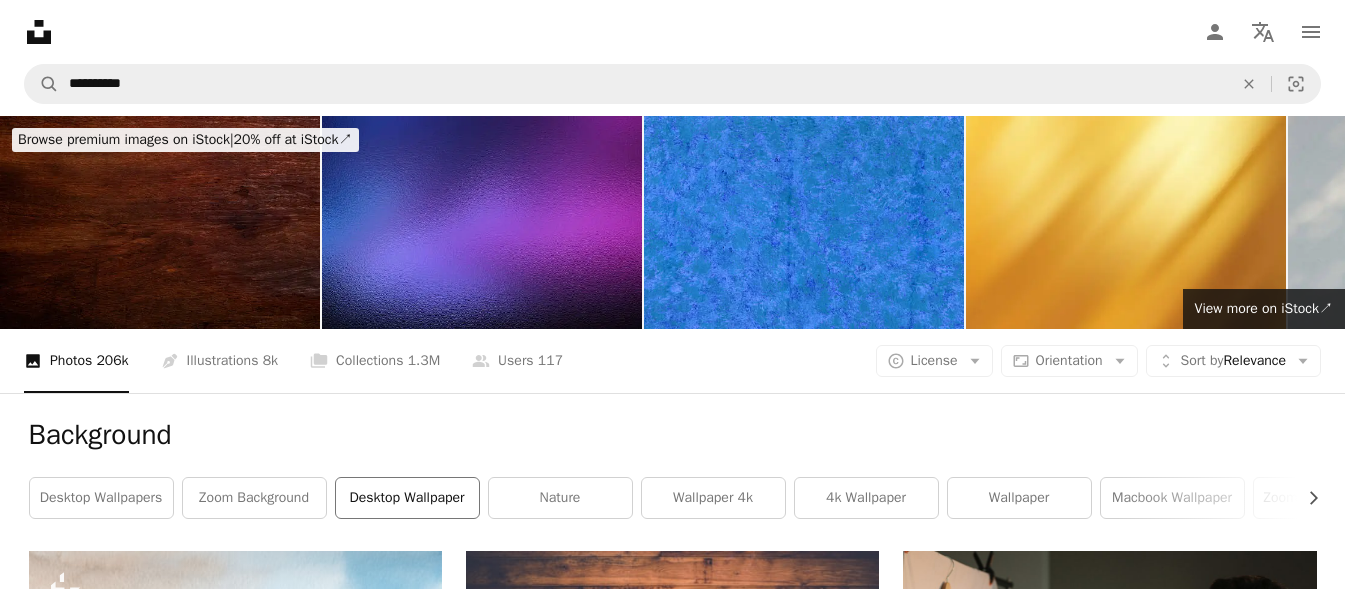 click on "desktop wallpaper" at bounding box center (407, 498) 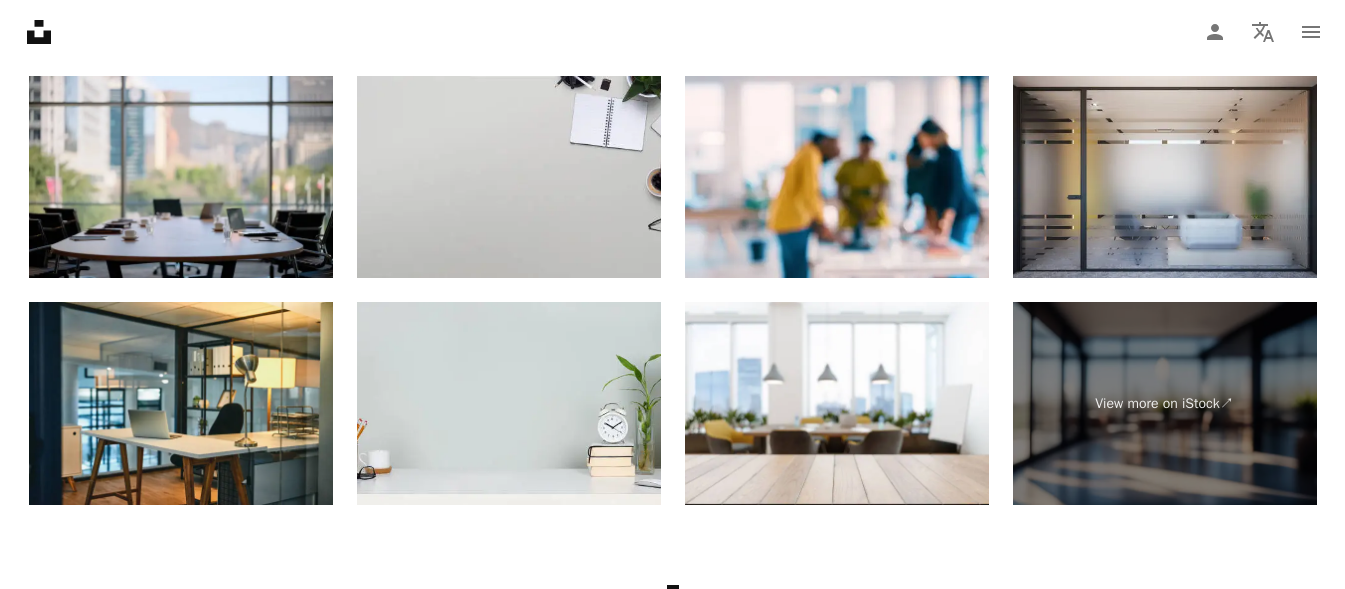 scroll, scrollTop: 3313, scrollLeft: 0, axis: vertical 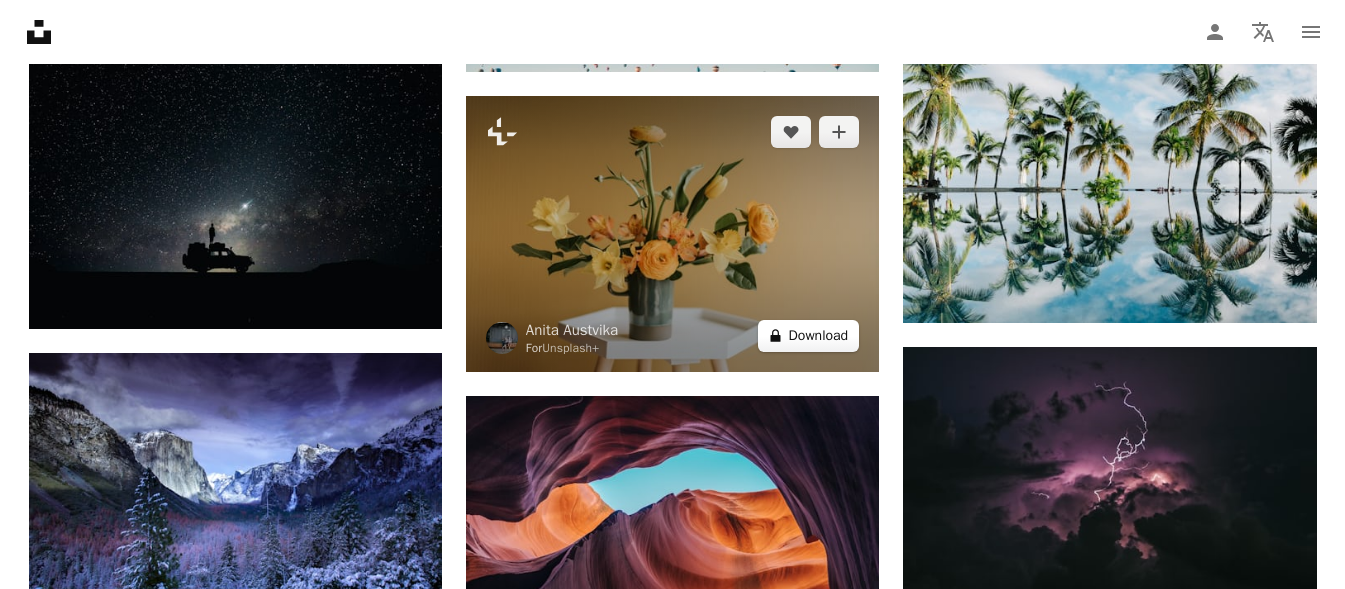 click on "A lock   Download" at bounding box center [809, 336] 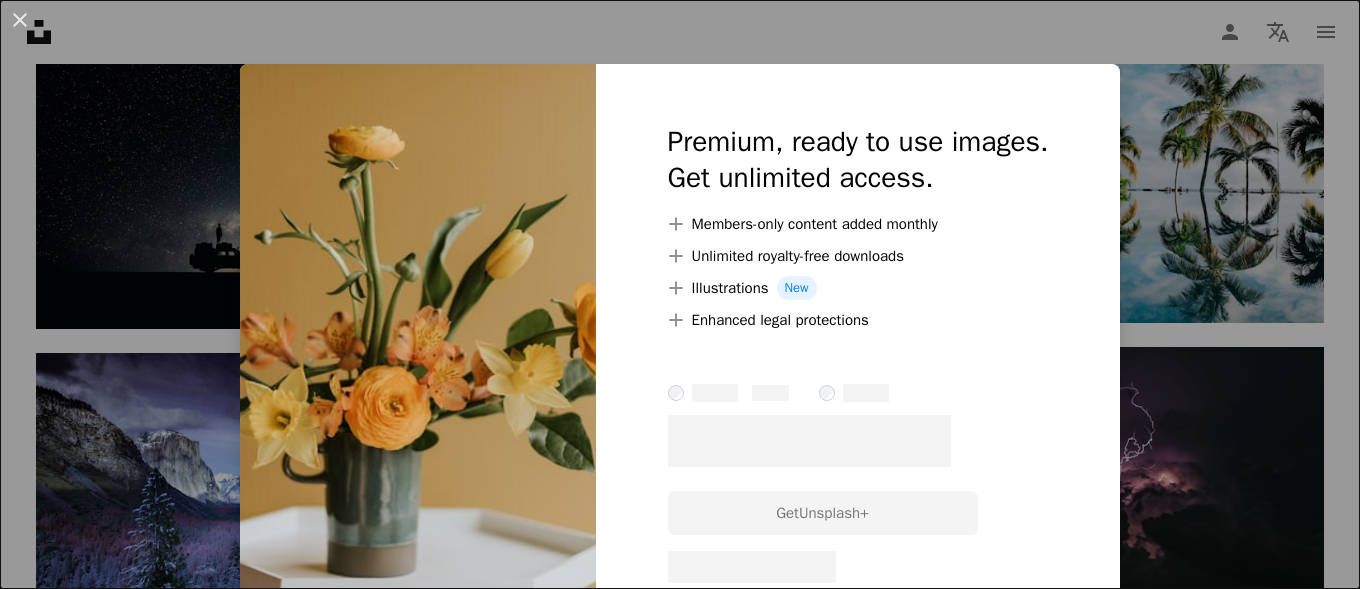 click on "An X shape Premium, ready to use images. Get unlimited access. A plus sign Members-only content added monthly A plus sign Unlimited royalty-free downloads A plus sign Illustrations New A plus sign Enhanced legal protections – –––– – –––– – –––– – –––– ––––. Get Unsplash+ – – – – – ––– – – – –––– – –––– – – – – ––– – – – –––– – –" at bounding box center (680, 294) 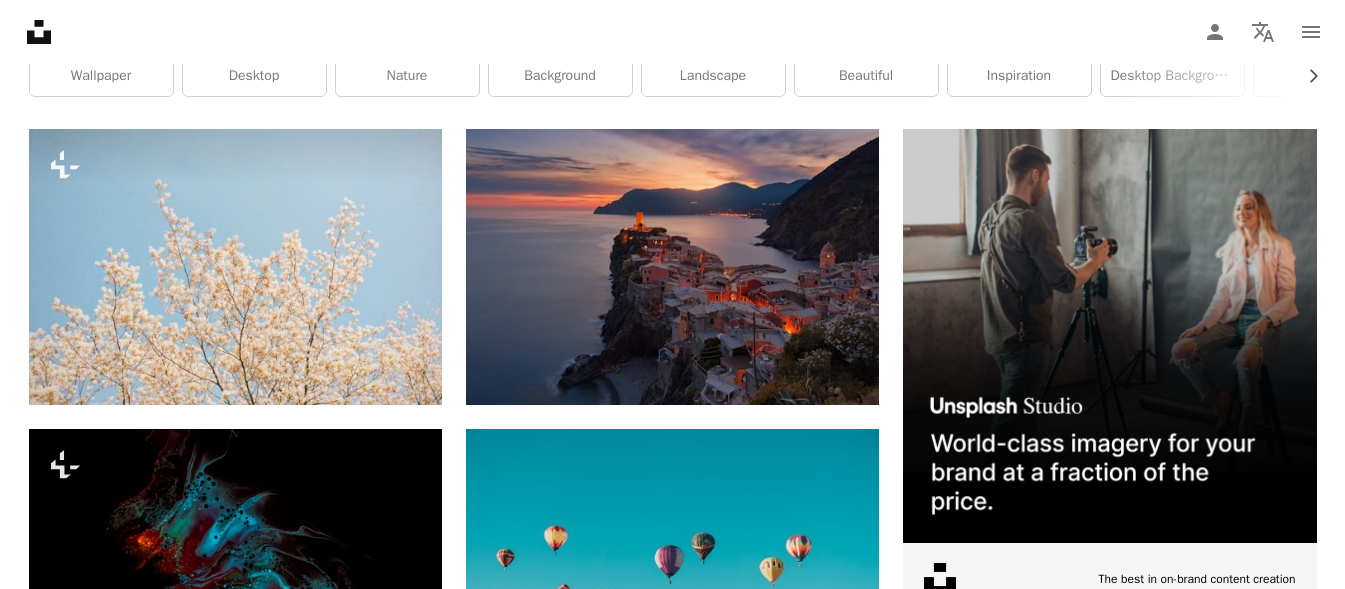 scroll, scrollTop: 298, scrollLeft: 0, axis: vertical 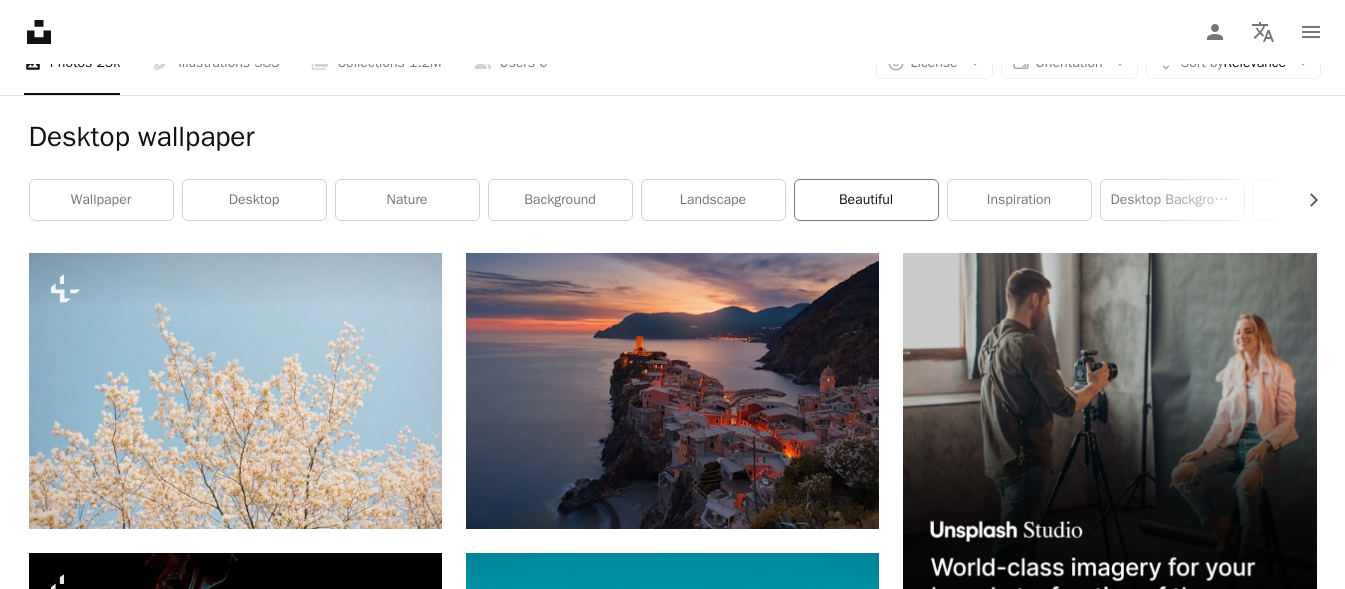 click on "beautiful" at bounding box center [866, 200] 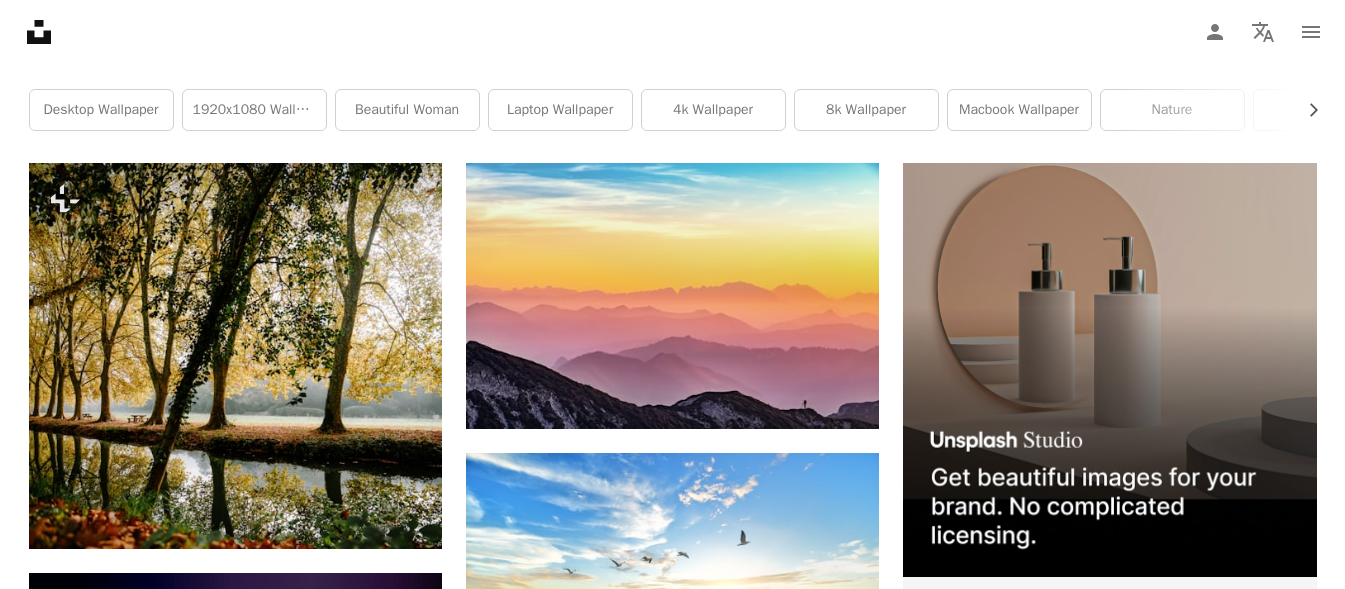 scroll, scrollTop: 462, scrollLeft: 0, axis: vertical 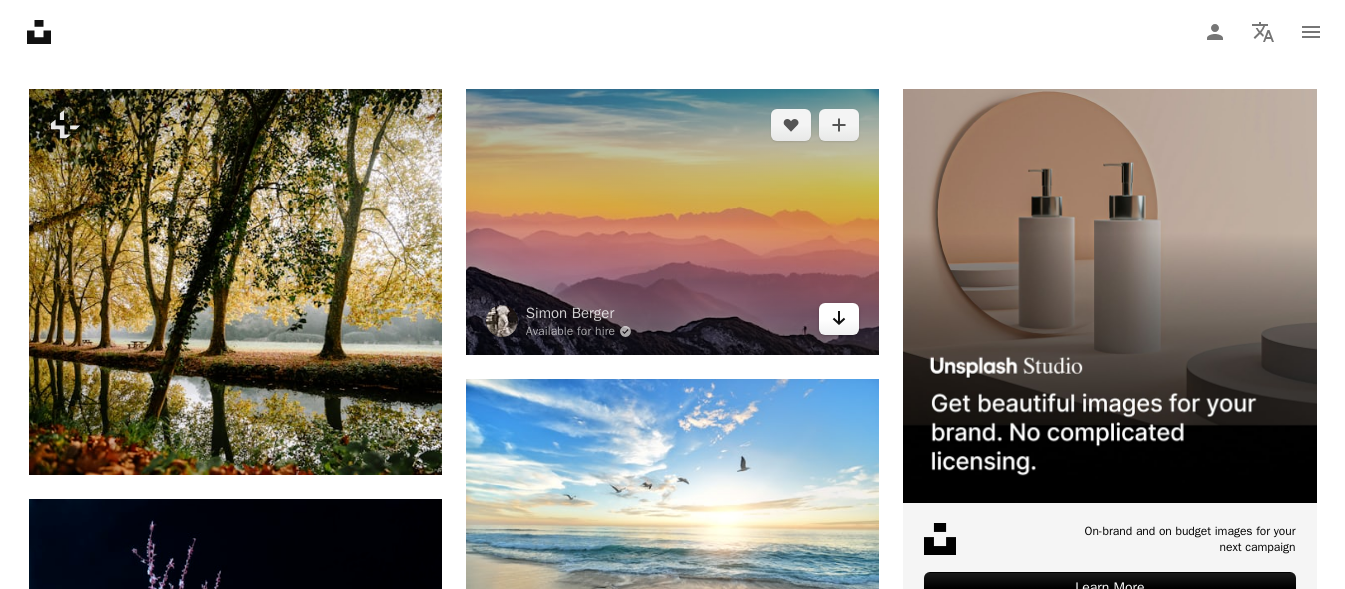 click on "Arrow pointing down" 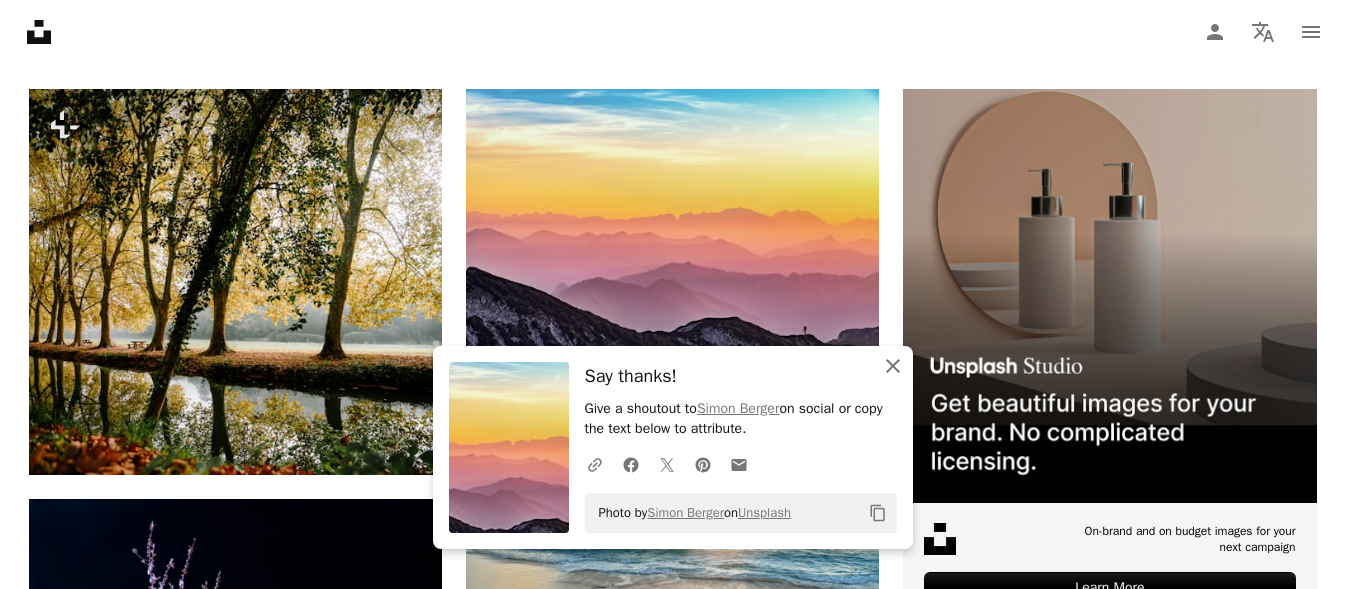 click on "An X shape" 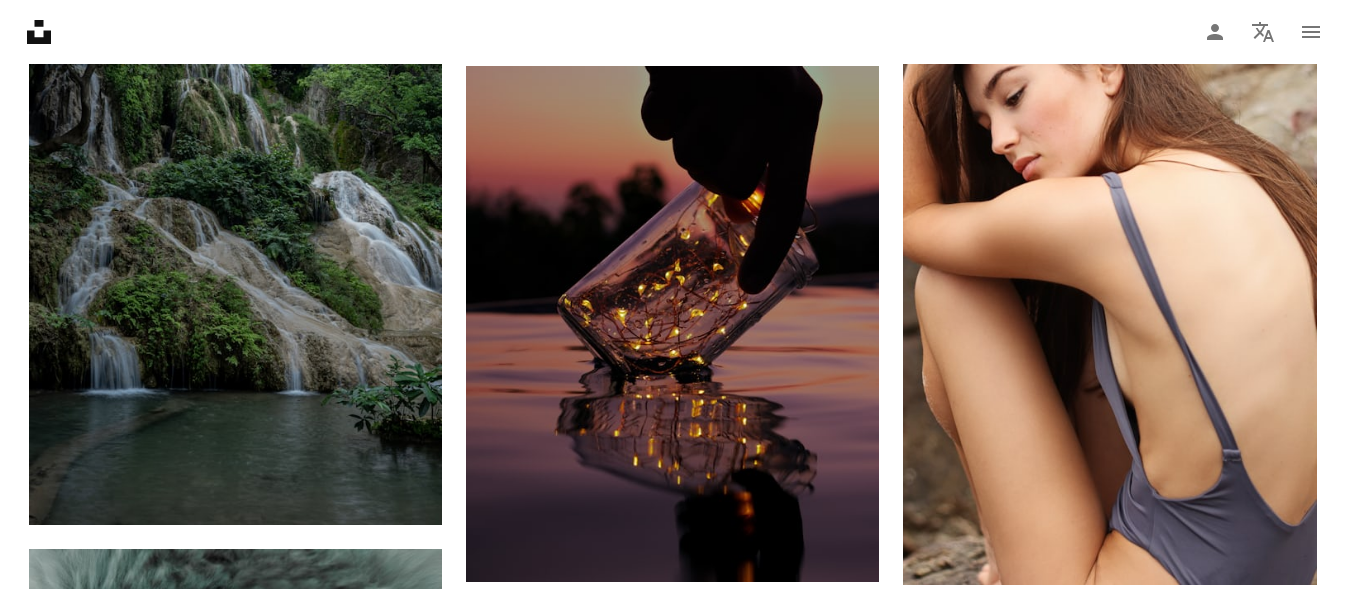 scroll, scrollTop: 1682, scrollLeft: 0, axis: vertical 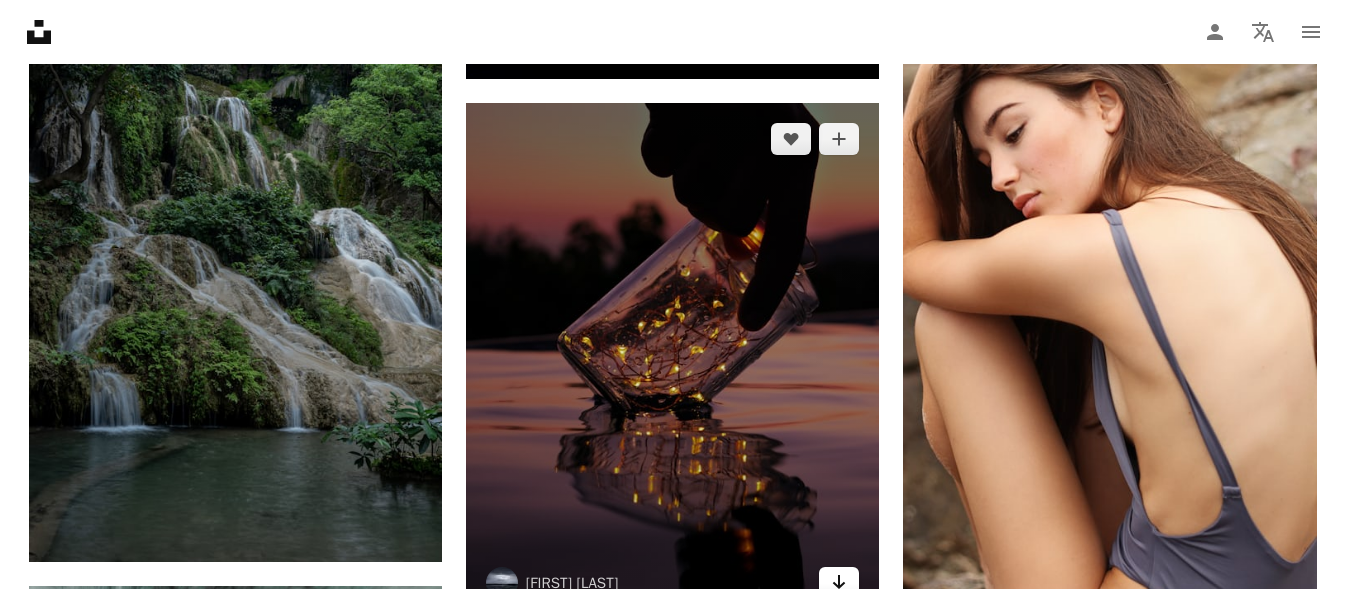 click on "Arrow pointing down" 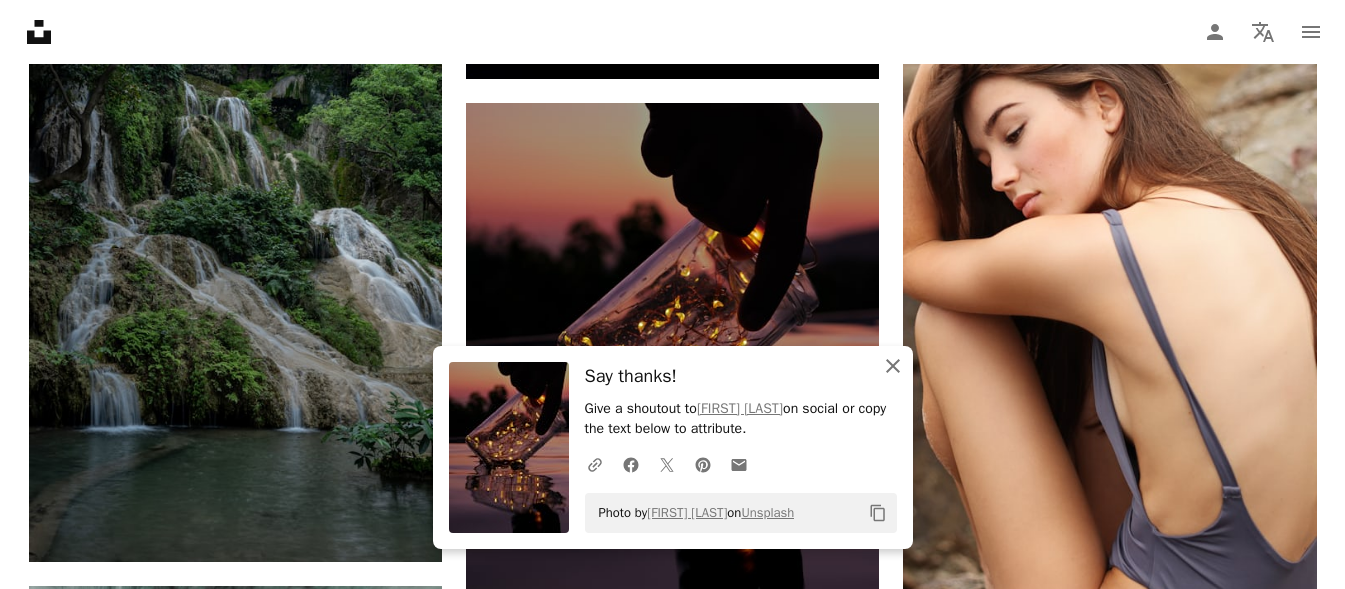 click on "An X shape" 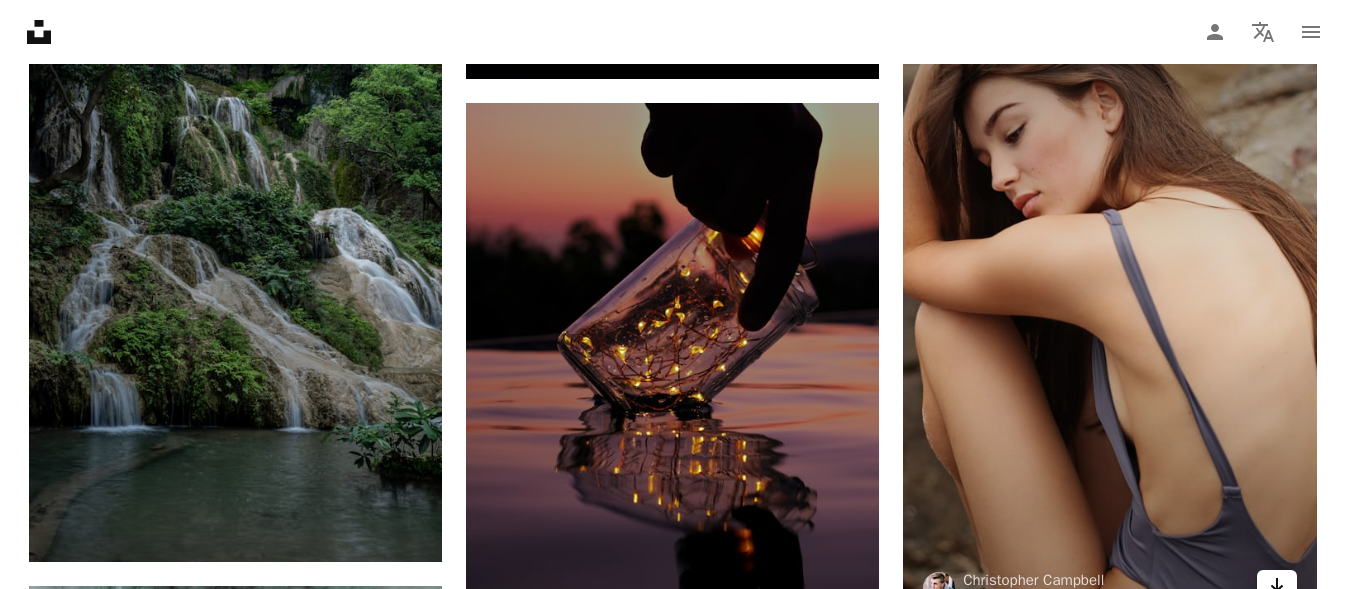 click on "Arrow pointing down" 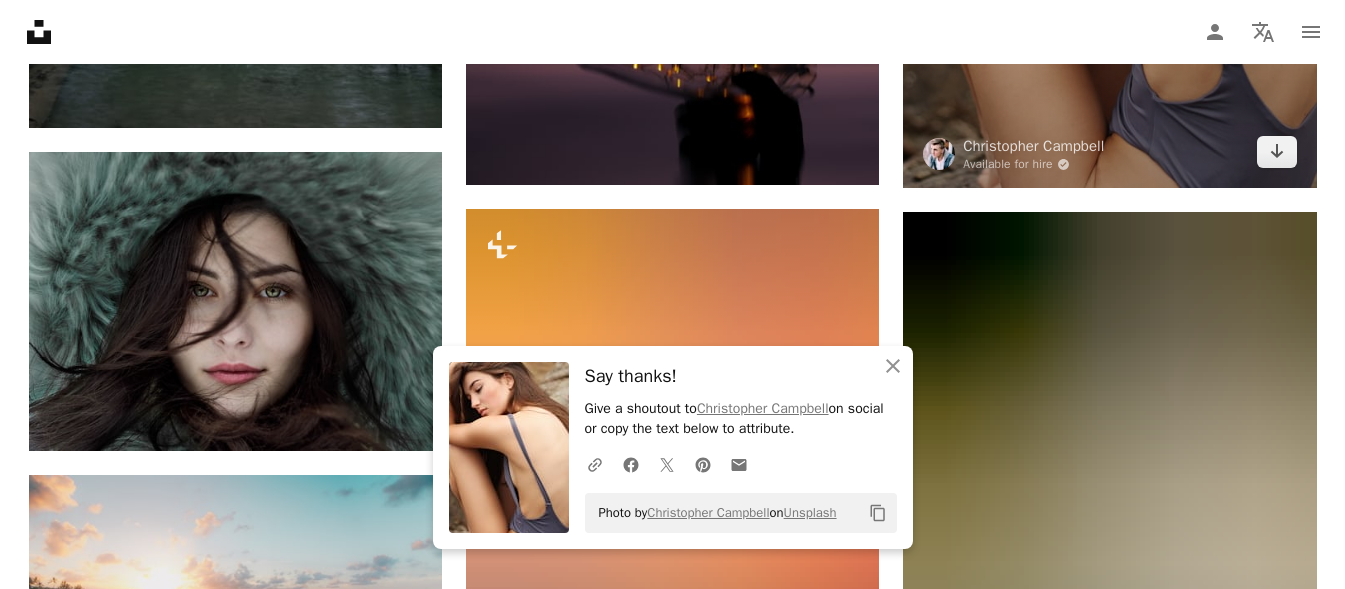 scroll, scrollTop: 2144, scrollLeft: 0, axis: vertical 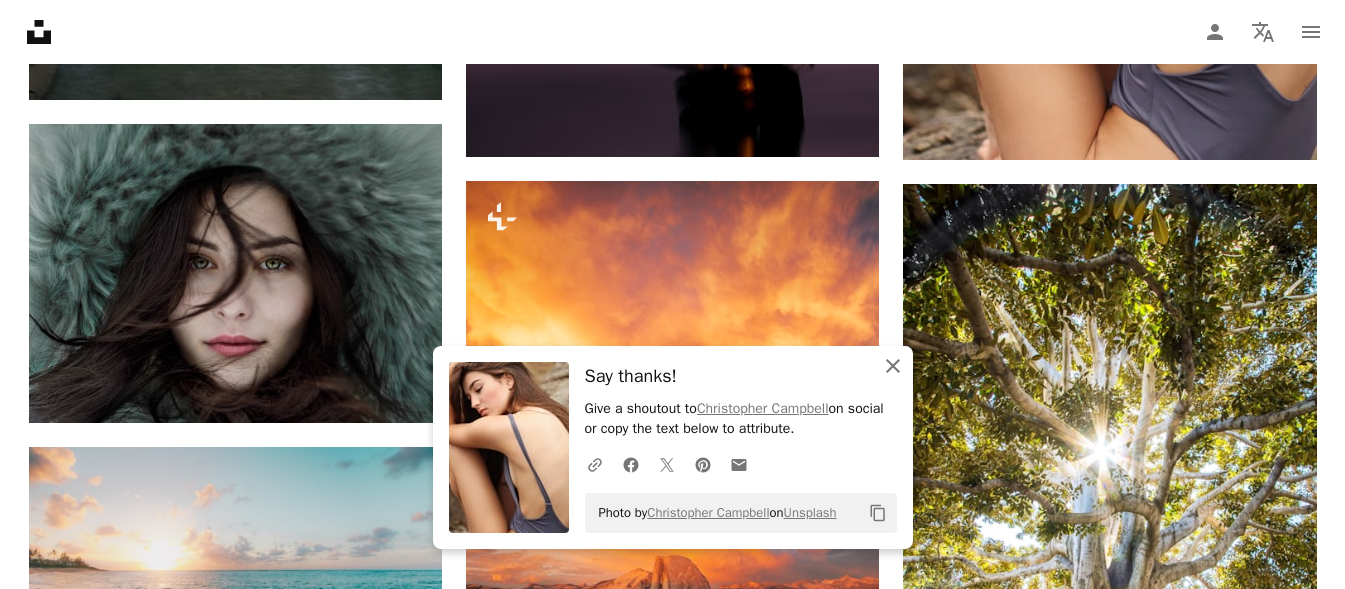 click on "An X shape" 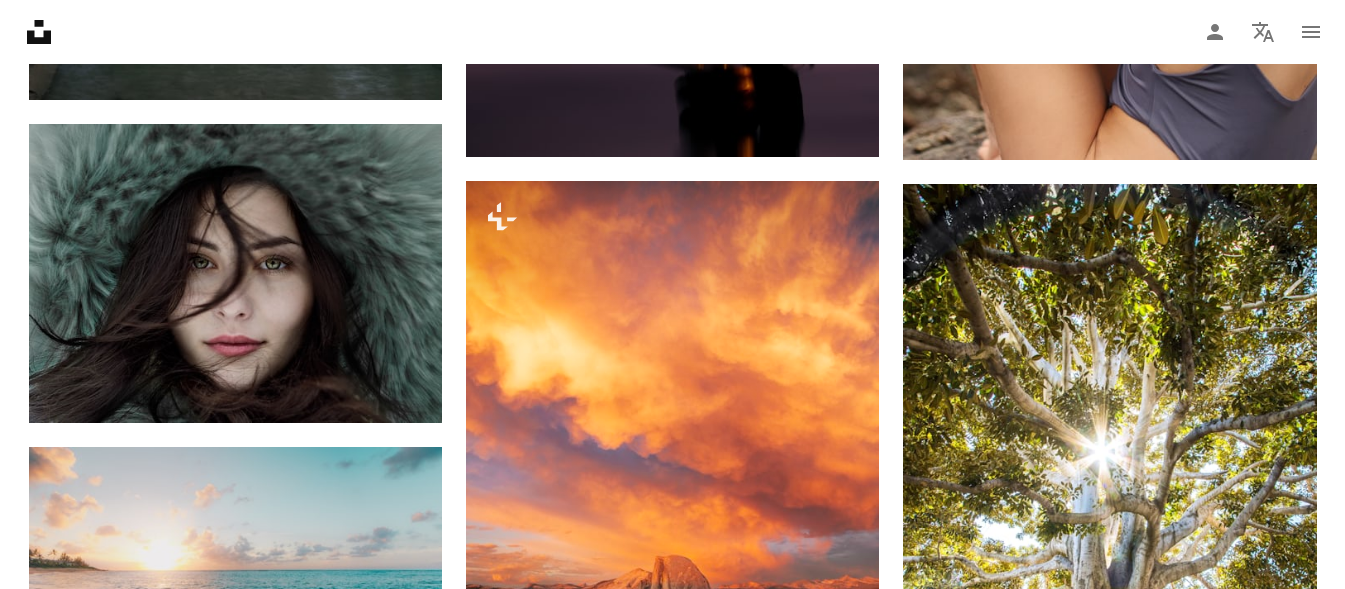 drag, startPoint x: 1340, startPoint y: 272, endPoint x: 1343, endPoint y: 297, distance: 25.179358 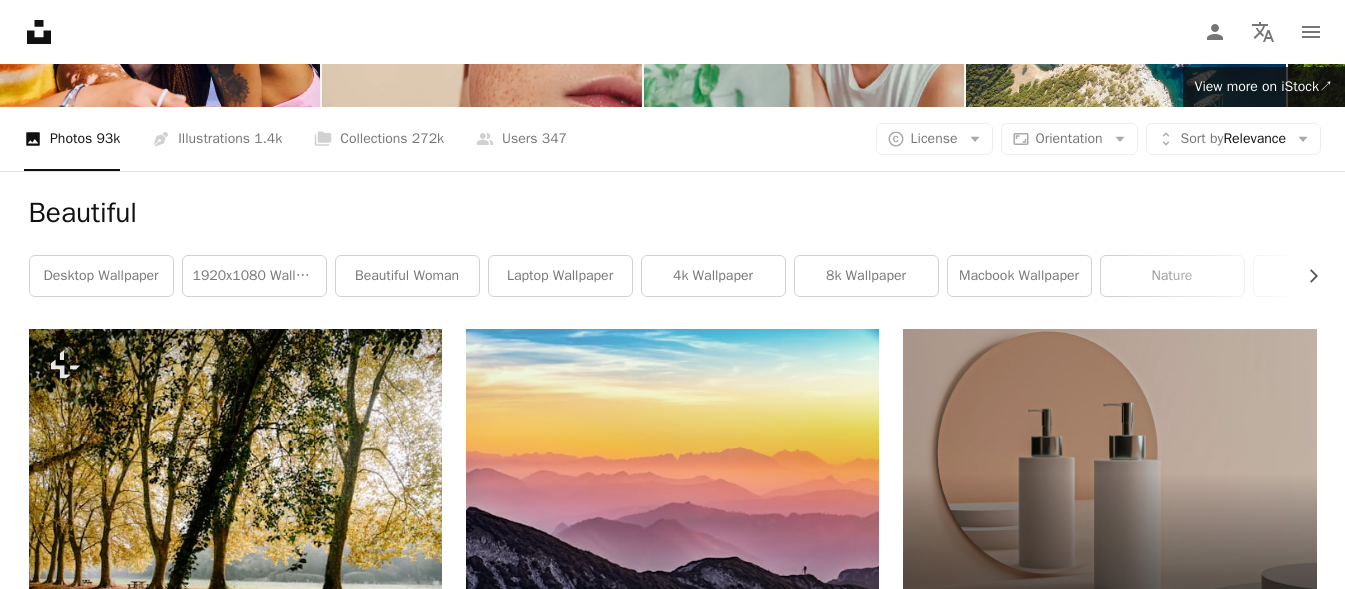 scroll, scrollTop: 0, scrollLeft: 0, axis: both 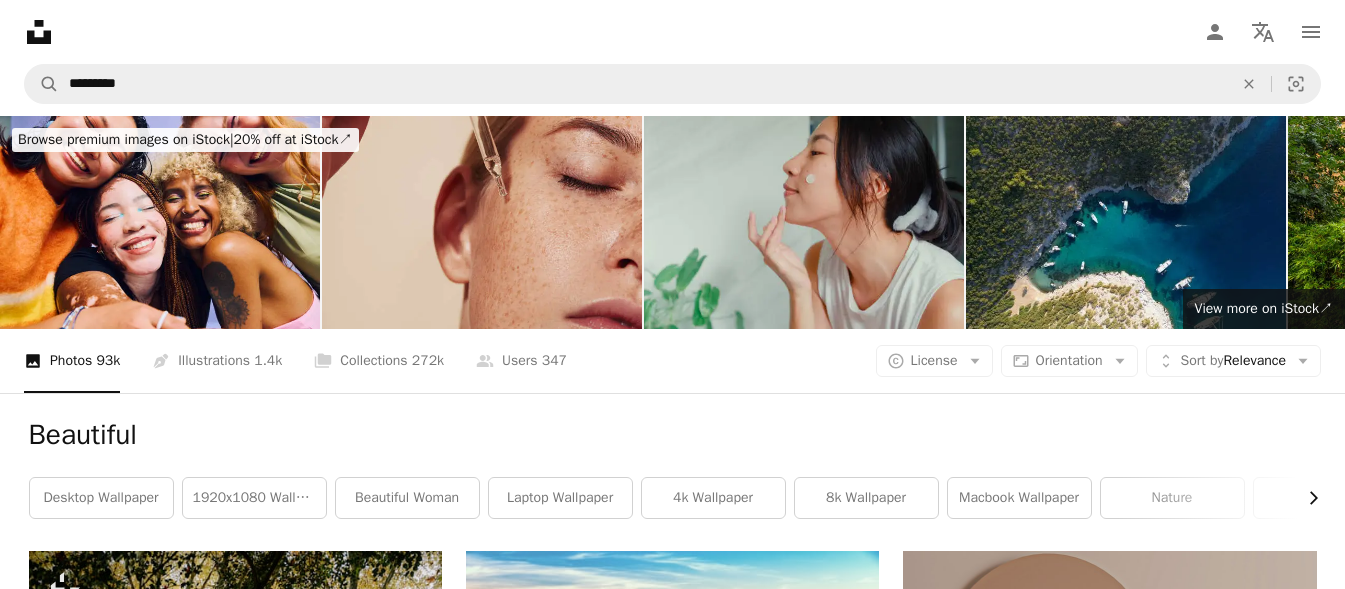 click on "Chevron right" 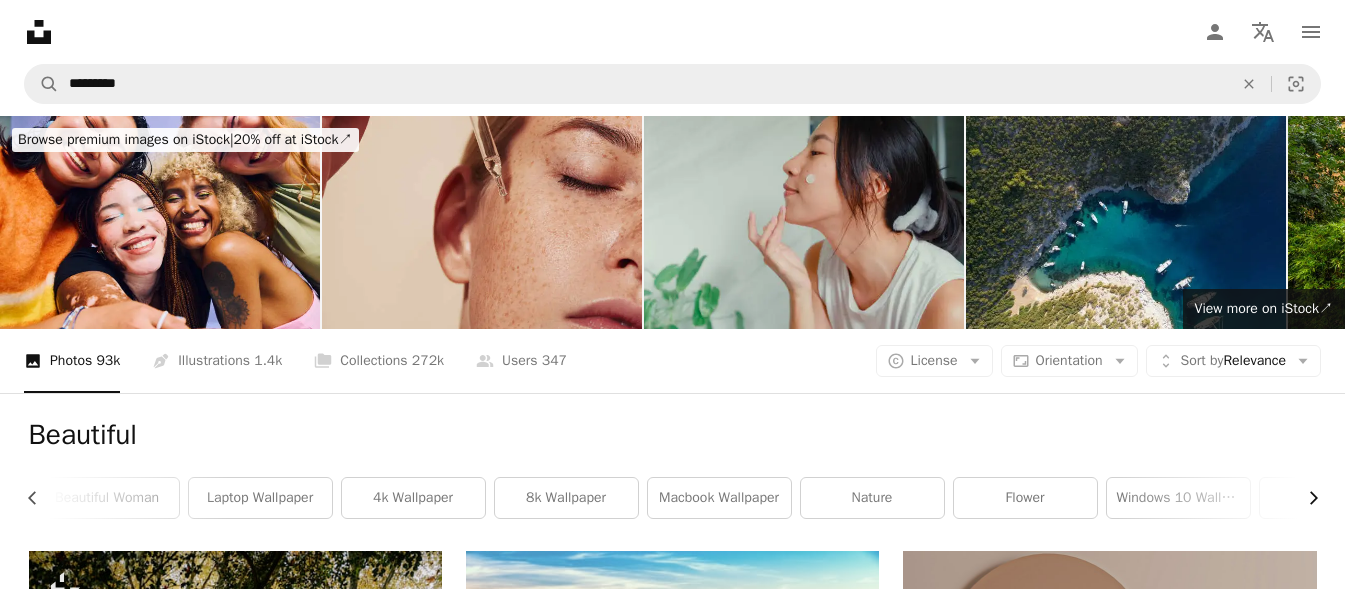 click on "Chevron right" 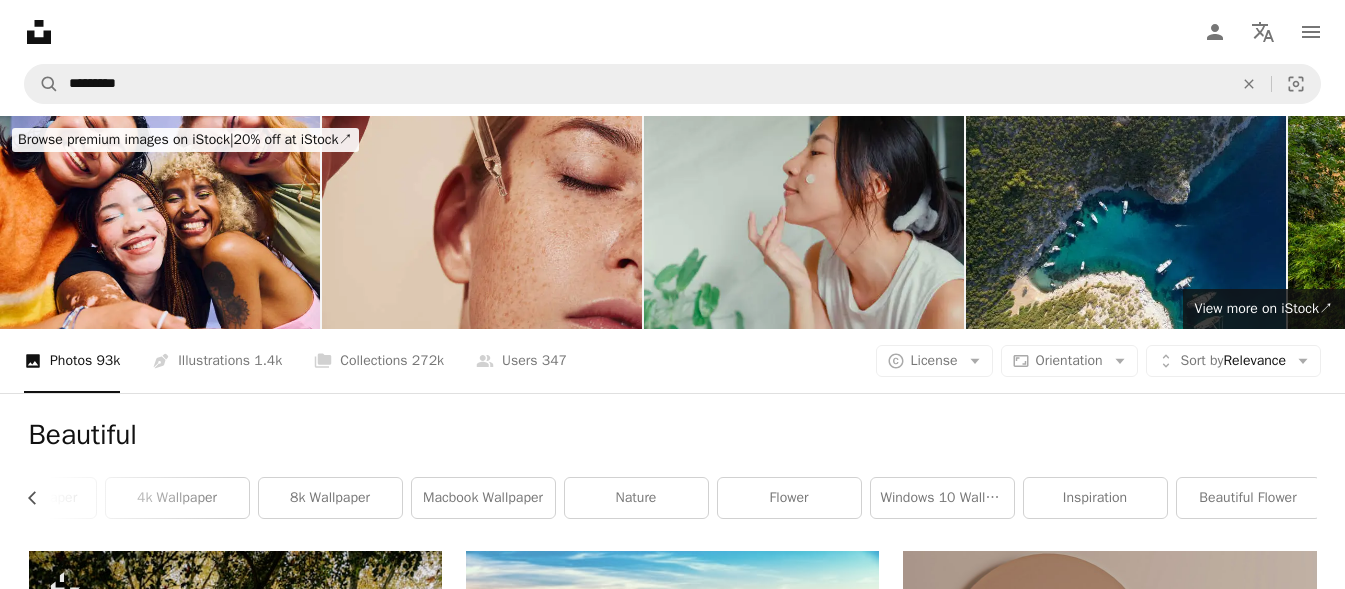 scroll, scrollTop: 0, scrollLeft: 540, axis: horizontal 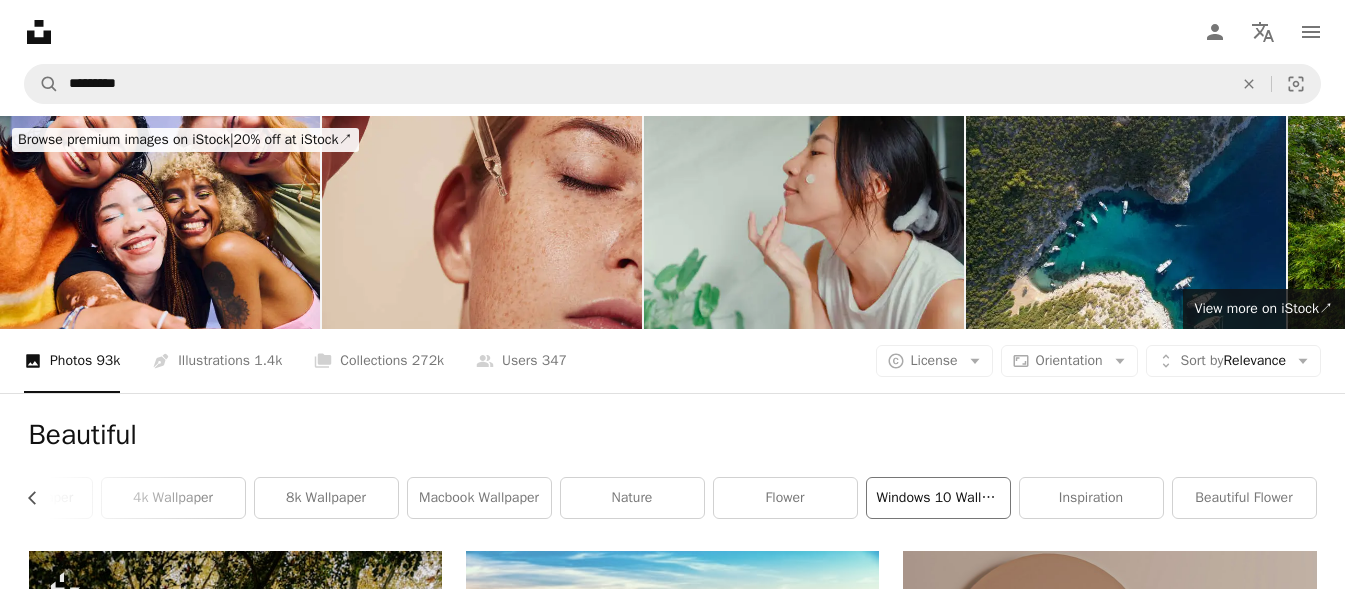 click on "windows 10 wallpaper" at bounding box center [938, 498] 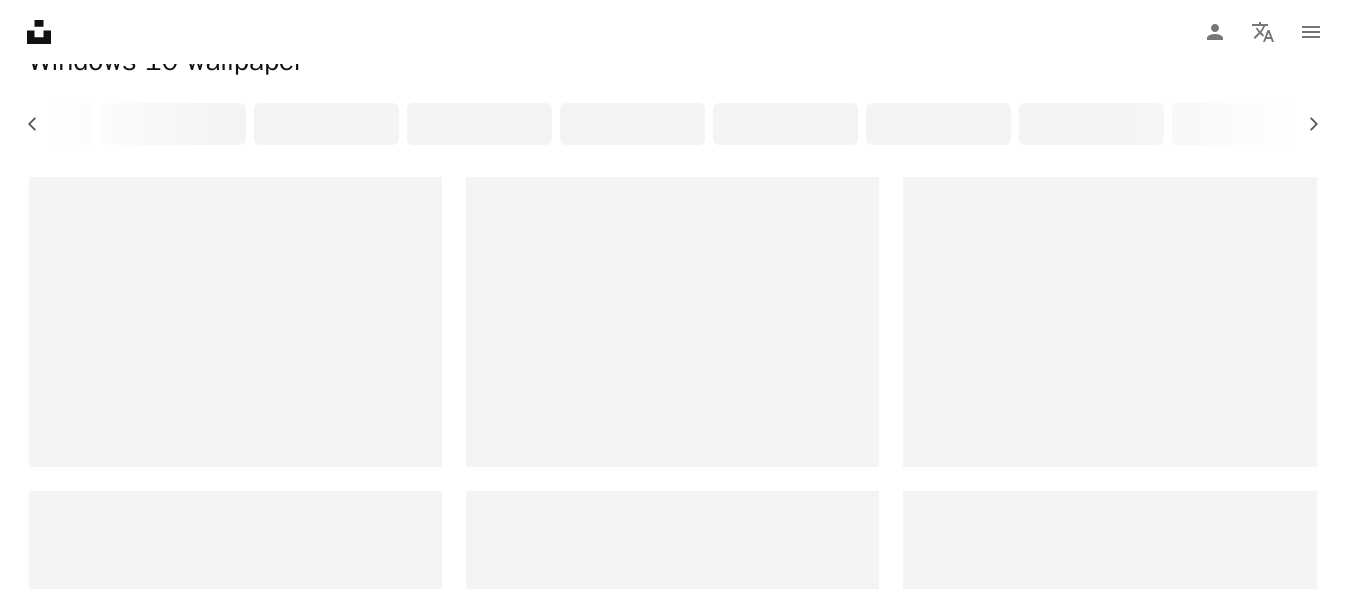 scroll, scrollTop: 348, scrollLeft: 0, axis: vertical 